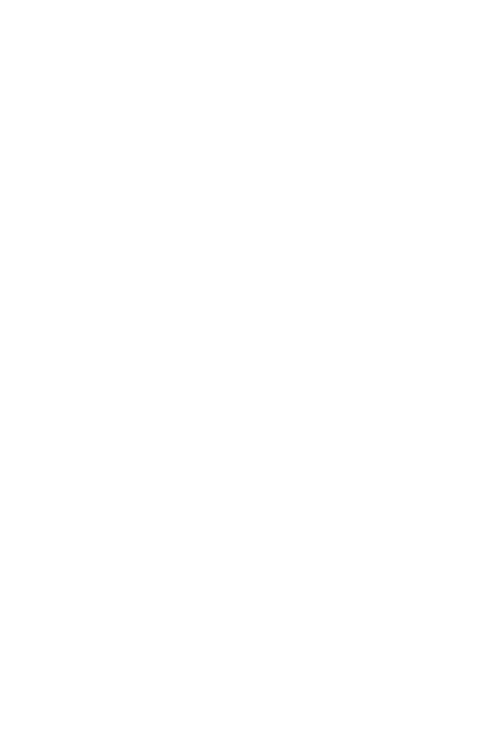 scroll, scrollTop: 0, scrollLeft: 0, axis: both 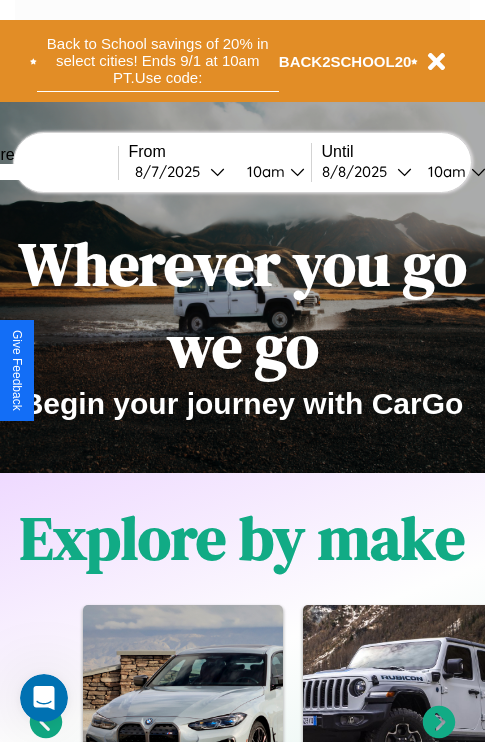 click on "Back to School savings of 20% in select cities! Ends 9/1 at 10am PT.  Use code:" at bounding box center (158, 61) 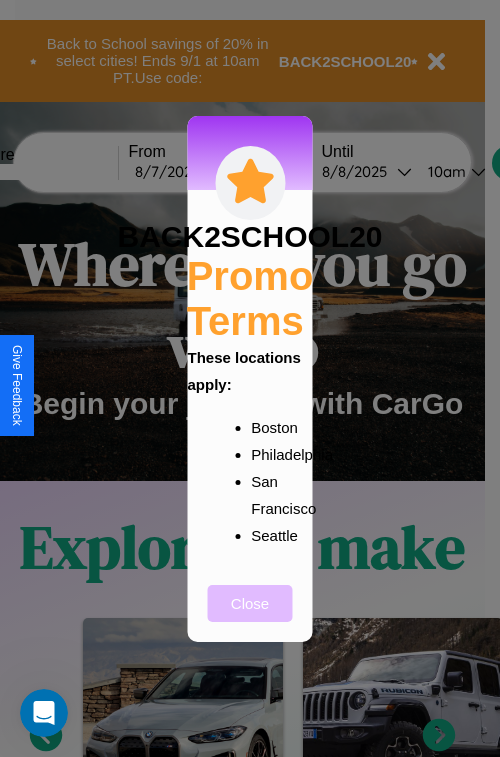click on "Close" at bounding box center [250, 603] 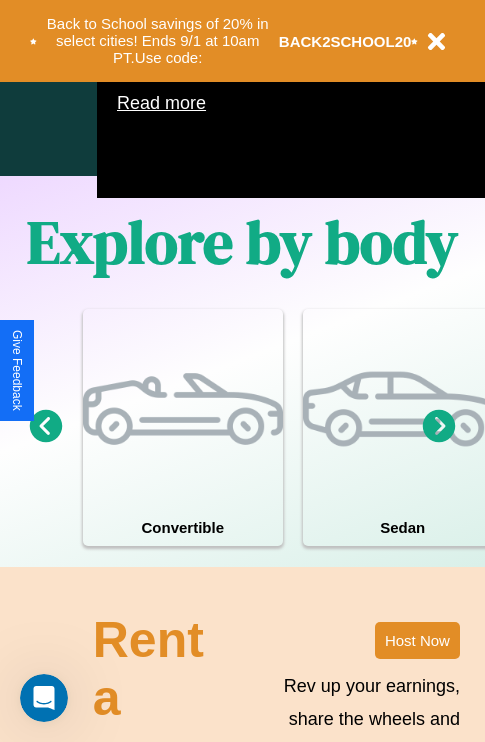 scroll, scrollTop: 1285, scrollLeft: 0, axis: vertical 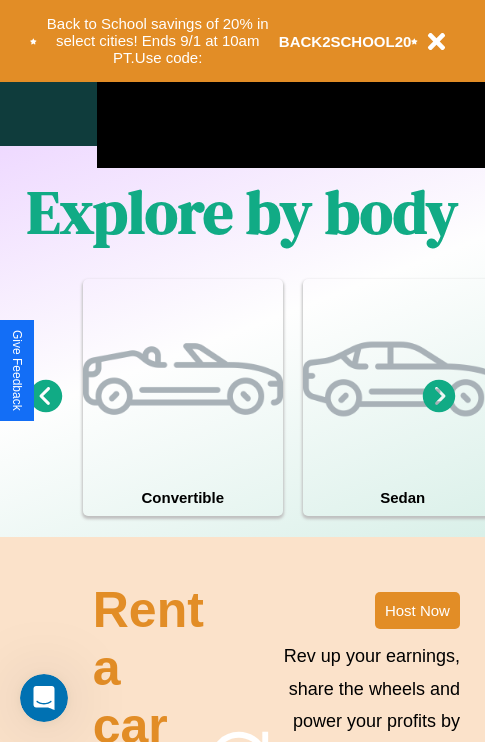 click 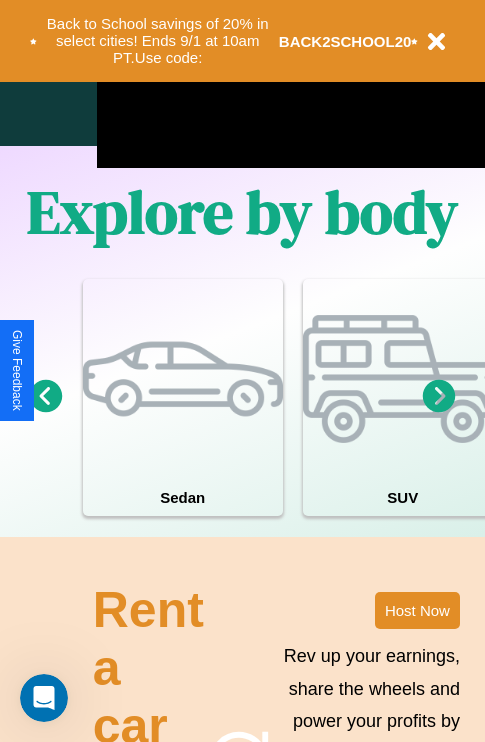 click 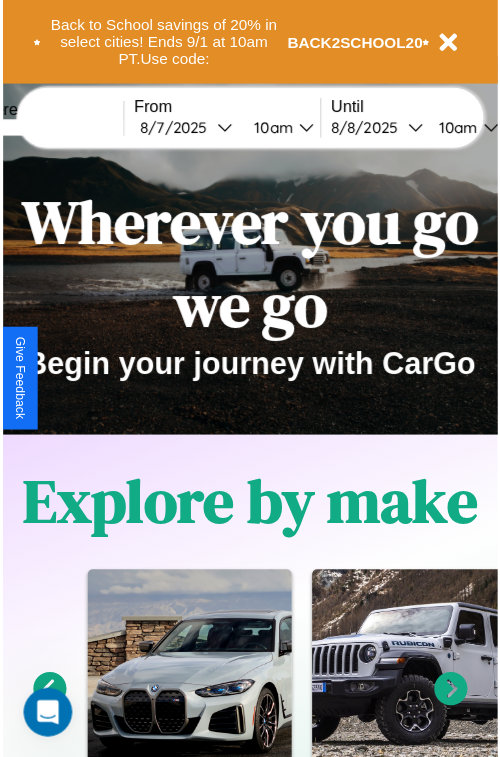 scroll, scrollTop: 0, scrollLeft: 0, axis: both 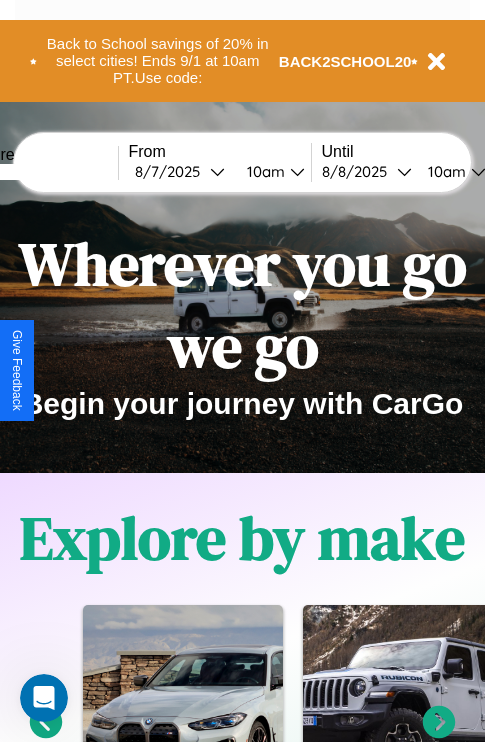 click at bounding box center (43, 172) 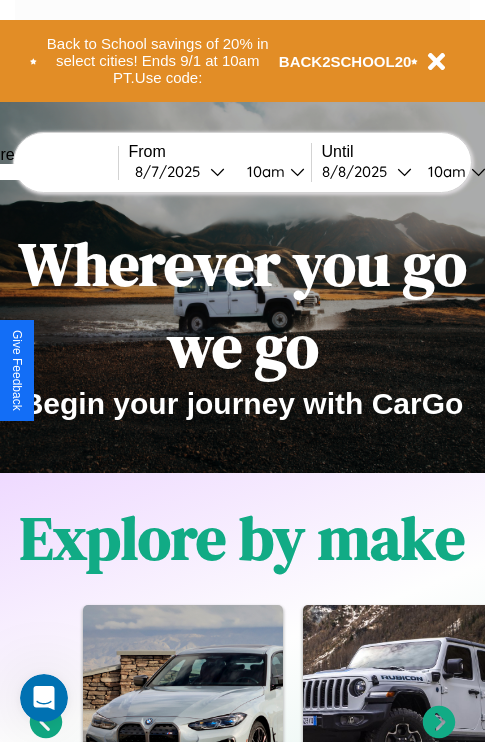 type on "****" 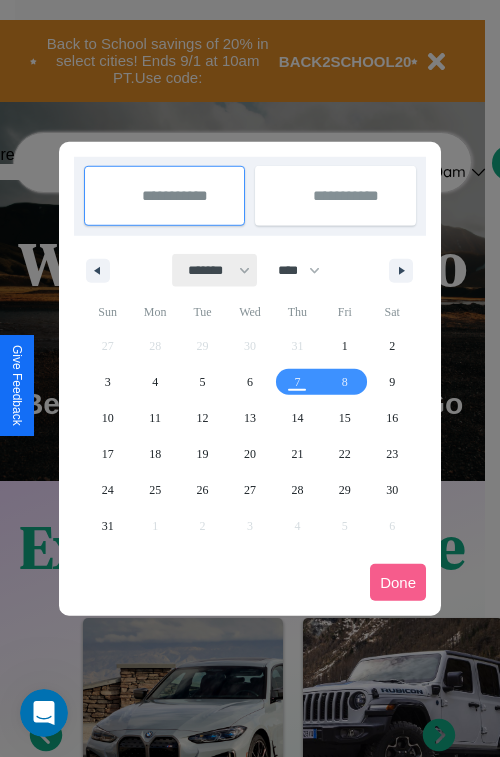 click on "******* ******** ***** ***** *** **** **** ****** ********* ******* ******** ********" at bounding box center [215, 270] 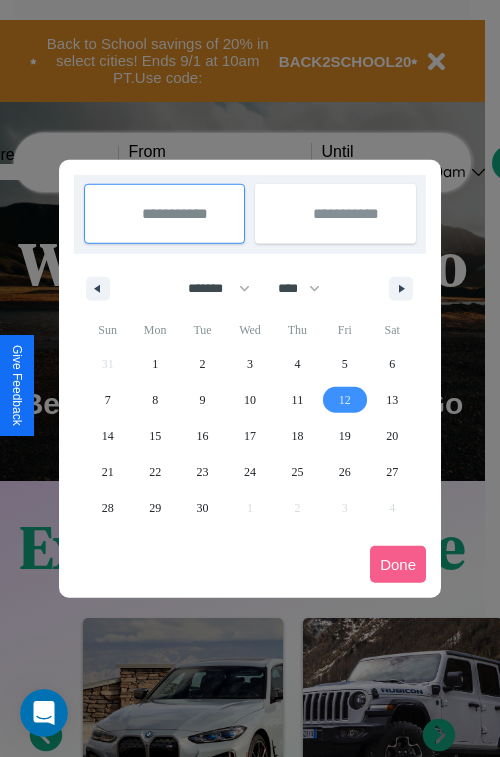 click on "12" at bounding box center [345, 400] 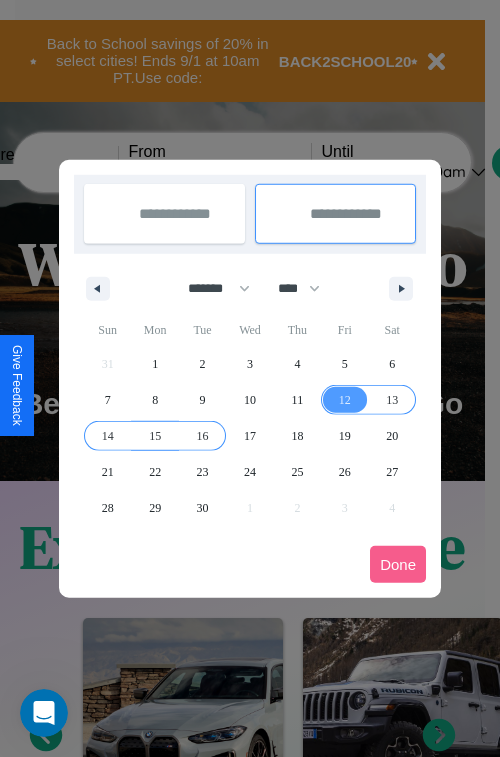 click on "16" at bounding box center (203, 436) 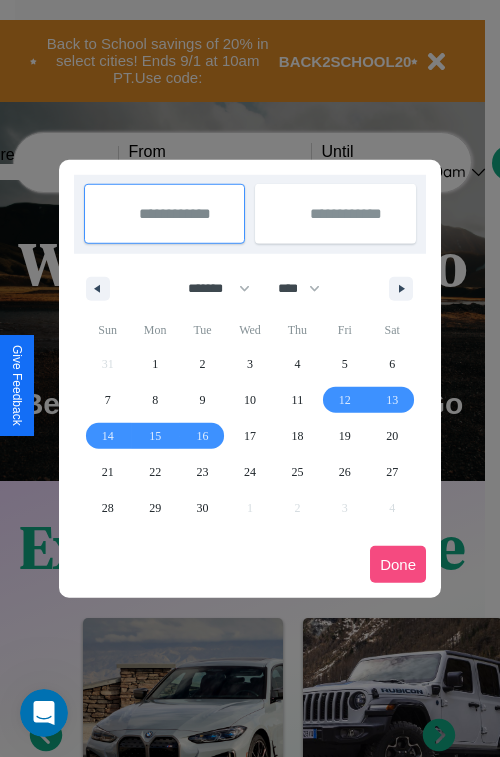 click on "Done" at bounding box center [398, 564] 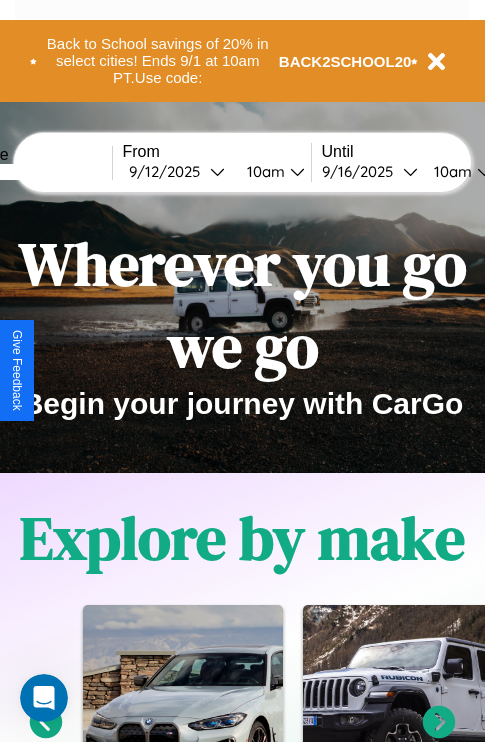 click on "10am" at bounding box center [263, 171] 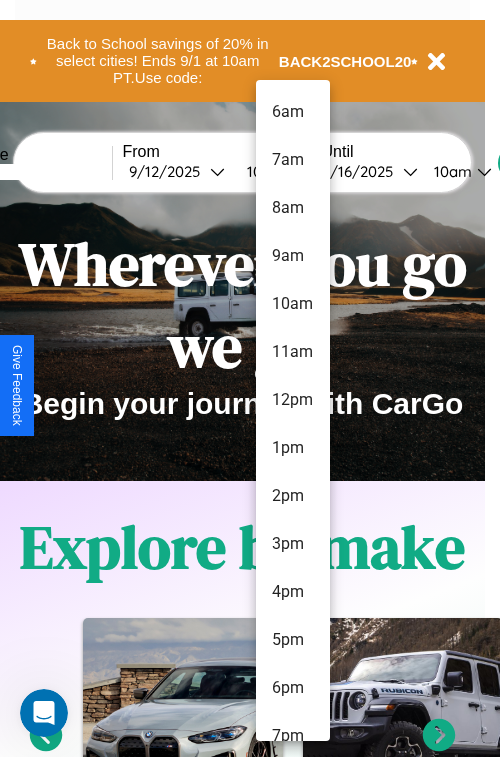 scroll, scrollTop: 211, scrollLeft: 0, axis: vertical 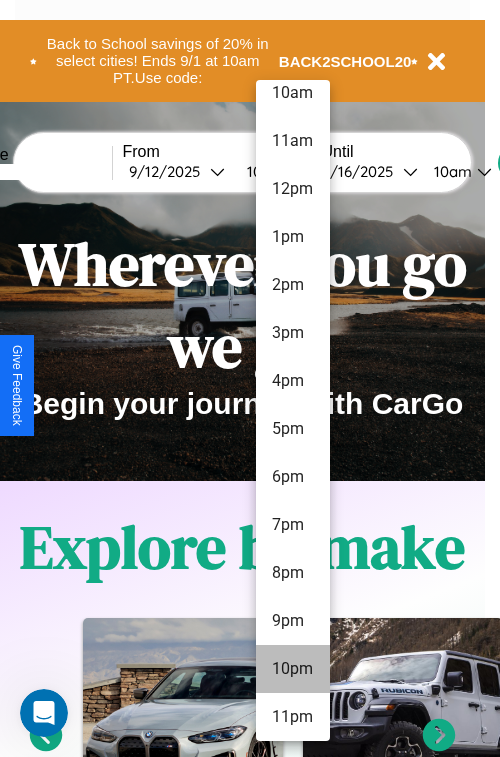 click on "11pm" at bounding box center [293, 717] 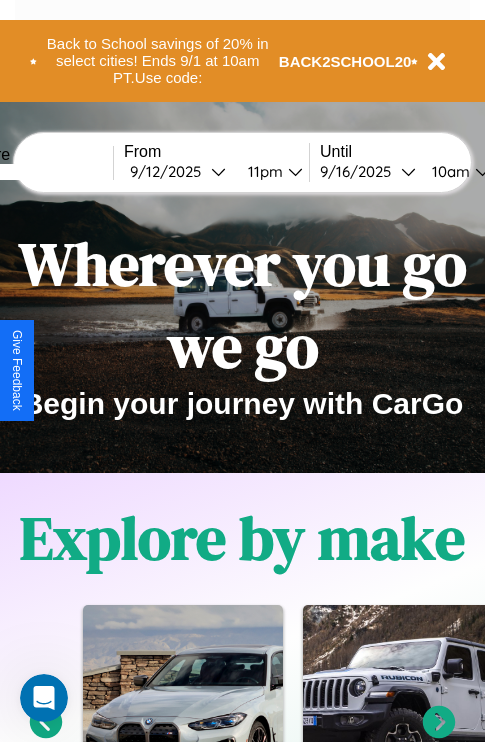 click on "10am" at bounding box center [448, 171] 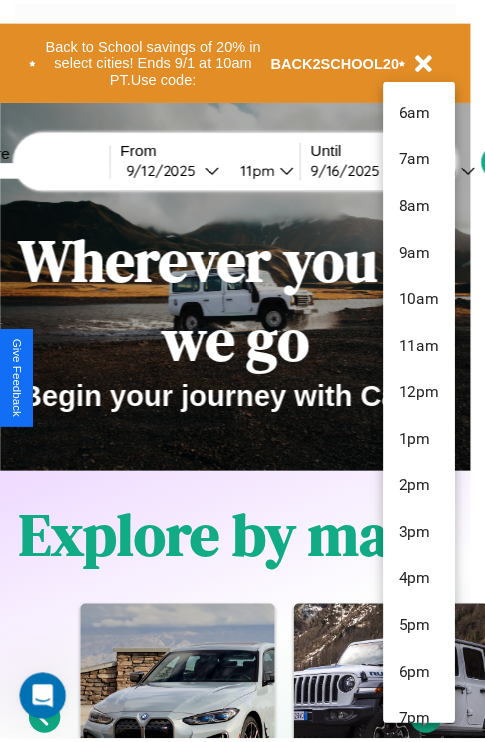 scroll, scrollTop: 163, scrollLeft: 0, axis: vertical 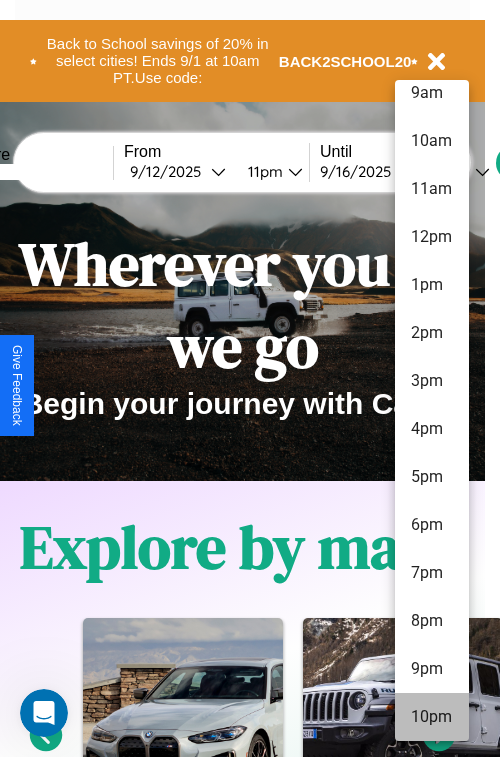 click on "10pm" at bounding box center (432, 717) 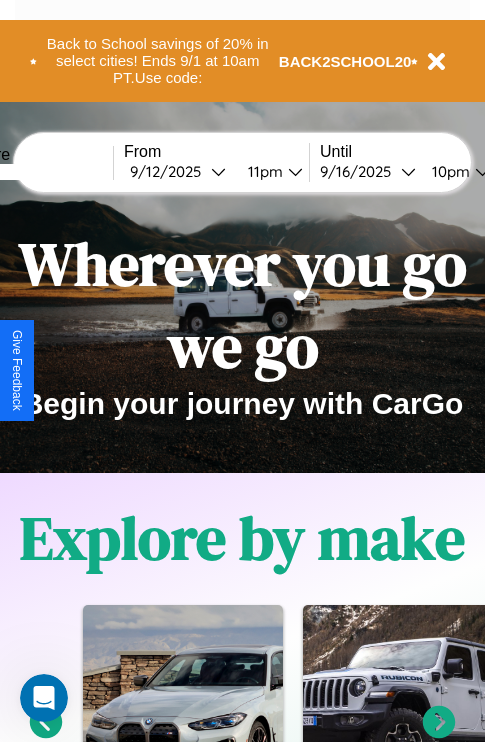 scroll, scrollTop: 0, scrollLeft: 73, axis: horizontal 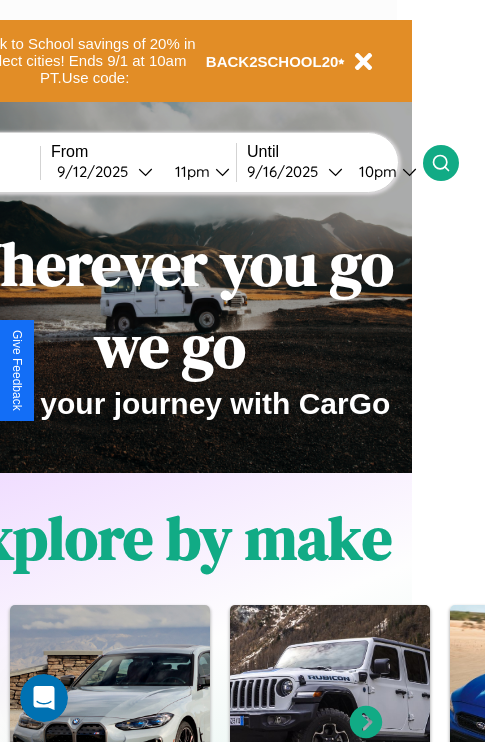 click 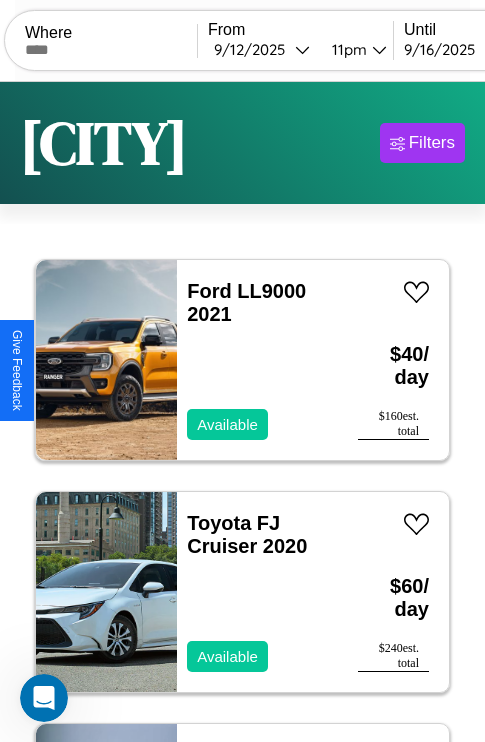 scroll, scrollTop: 95, scrollLeft: 0, axis: vertical 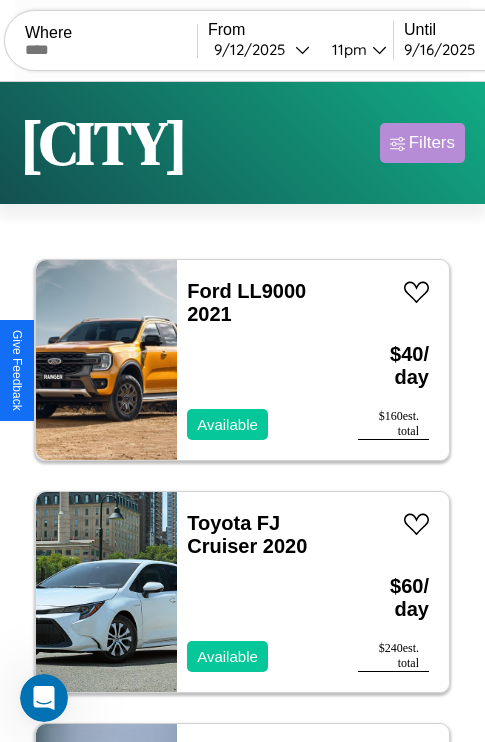 click on "Filters" at bounding box center [432, 143] 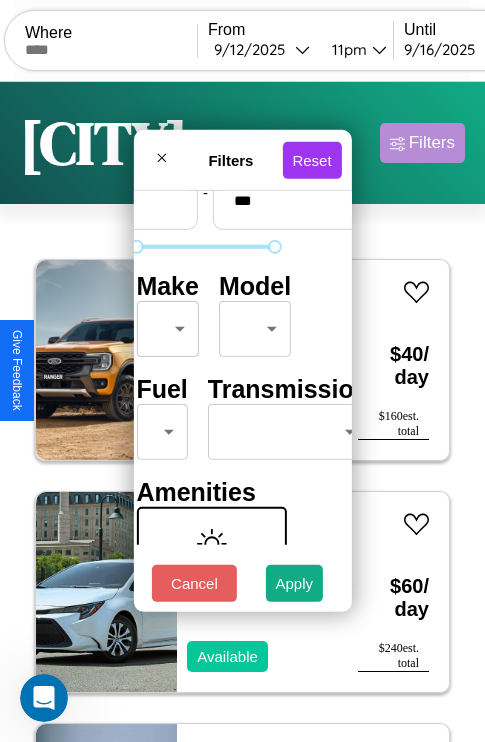 scroll, scrollTop: 162, scrollLeft: 63, axis: both 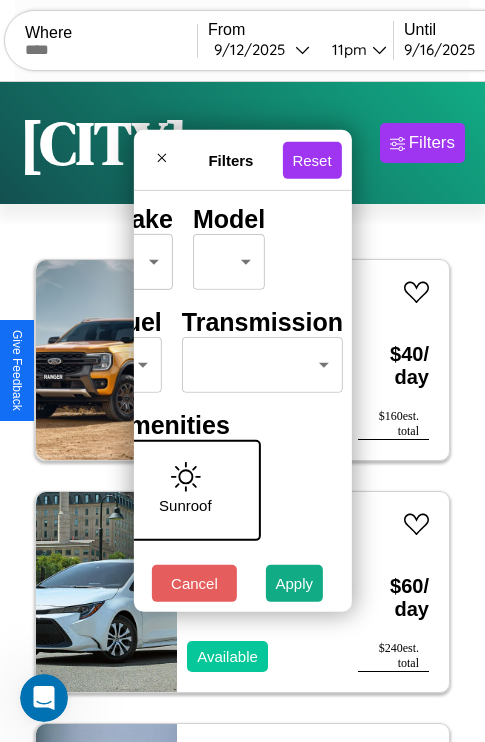 click on "CarGo Where From [MONTH] / [DAY] / [YEAR] [TIME] Until [MONTH] / [DAY] / [YEAR] [TIME] Become a Host Login Sign Up [CITY] Filters 147 cars in this area These cars can be picked up in this city. Ford LL9000 2021 Available $ 40 / day $ 160 est. total Toyota FJ Cruiser 2020 Available $ 60 / day $ 240 est. total Land Rover Discovery Sport 2018 Unavailable $ 130 / day $ 520 est. total Lexus ES 2023 Available $ 40 / day $ 160 est. total Mercedes 190 2023 Available $ 100 / day $ 400 est. total Lexus CT 2024 Available $ 190 / day $ 760 est. total Subaru Outback 2018 Available $ 140 / day $ 560 est. total Bentley Bentley Trailers & Custom Coaches 2018 Available $ 90 / day $ 360 est. total Kia Seltos 2022 Available $ 90 / day $ 360 est. total Kia Forte 2014 Unavailable $ 70 / day $ 280 est. total Ford Granada 2019 Available $ 50 / day $ 200 est. total Dodge Colt 2021 Available $ 120 / day $ 480 est. total Lamborghini Roadster 2022 Available $ 150 / day $ 600 est. total" at bounding box center [242, 412] 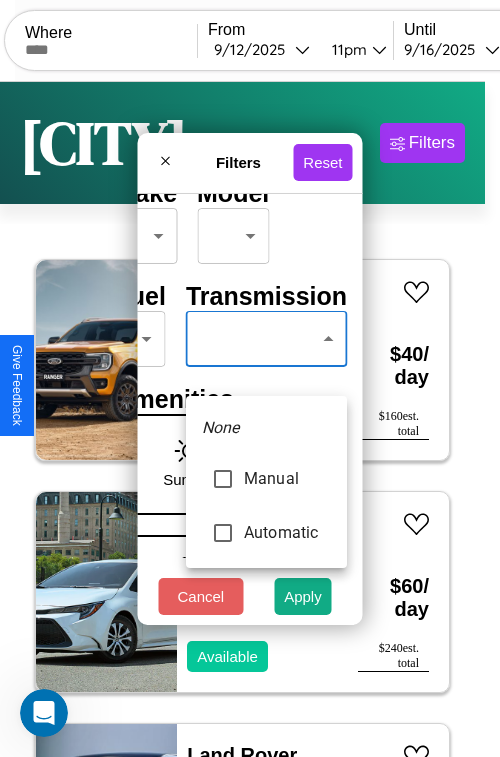 type on "******" 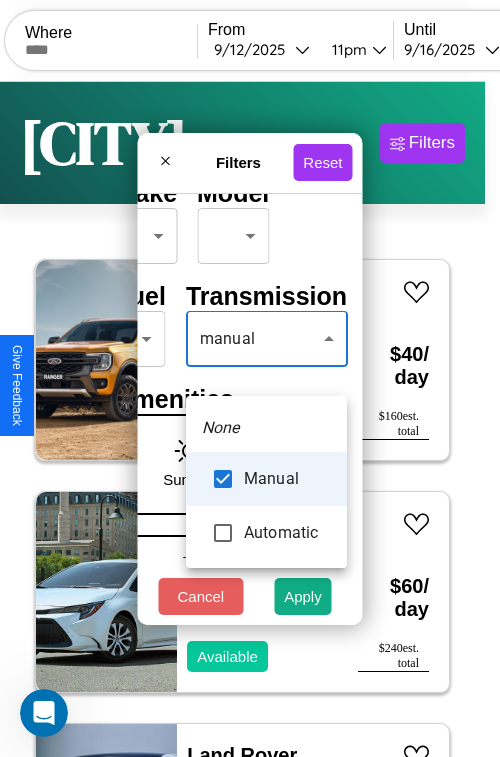 click at bounding box center [250, 378] 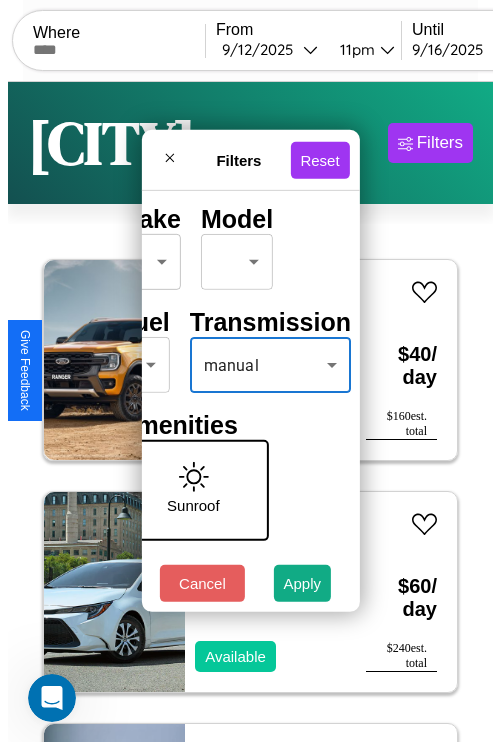 scroll, scrollTop: 0, scrollLeft: 124, axis: horizontal 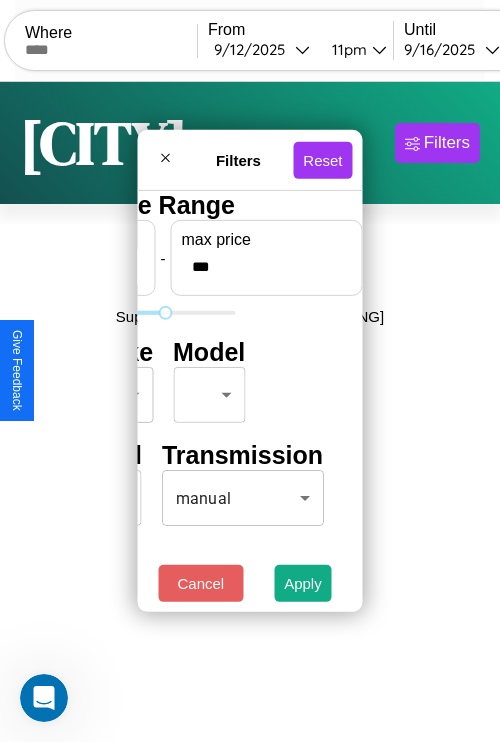 type on "***" 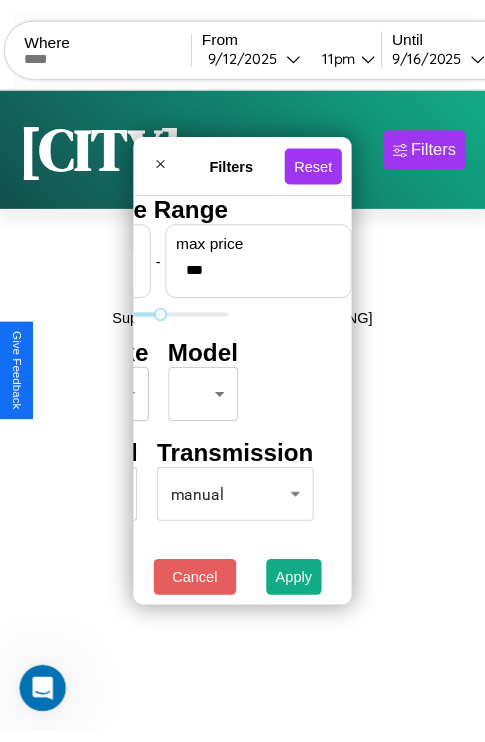 scroll, scrollTop: 0, scrollLeft: 0, axis: both 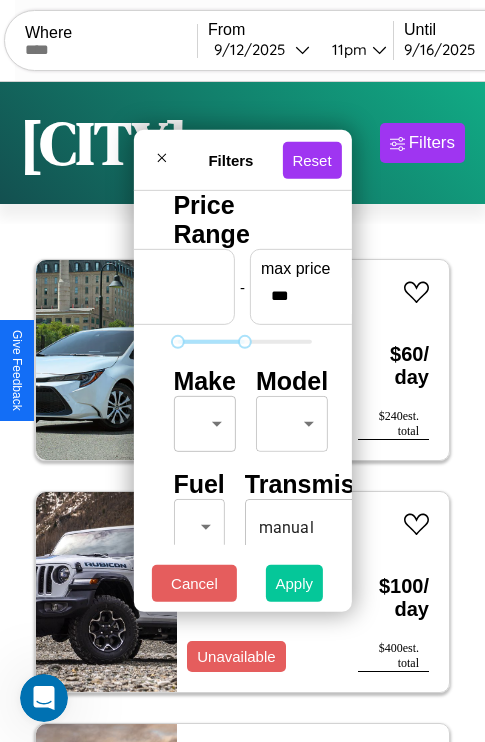 type on "**" 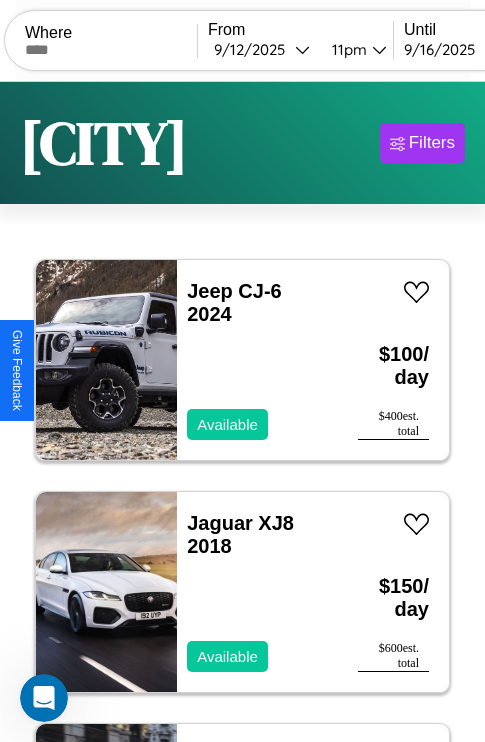 scroll, scrollTop: 50, scrollLeft: 0, axis: vertical 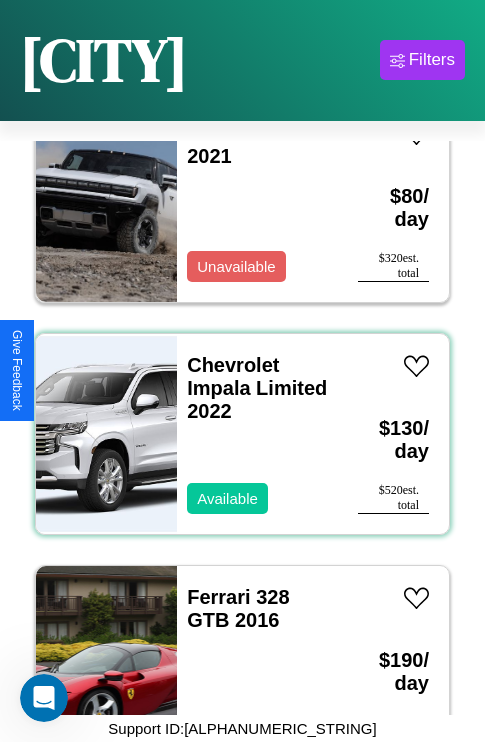 click on "Chevrolet Impala Limited 2022 Available" at bounding box center (257, 434) 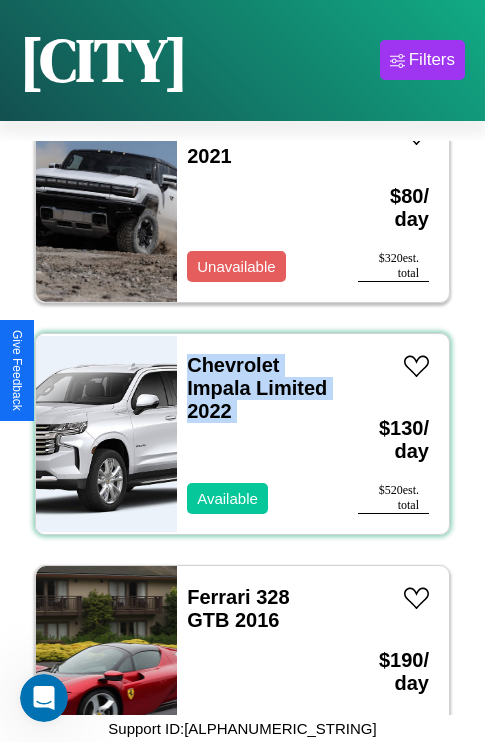 click on "Chevrolet Impala Limited 2022 Available" at bounding box center (257, 434) 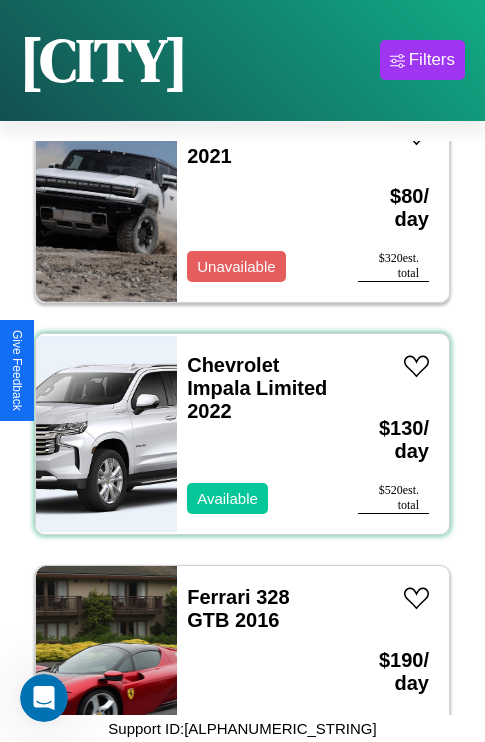 click on "Chevrolet Impala Limited 2022 Available" at bounding box center (257, 434) 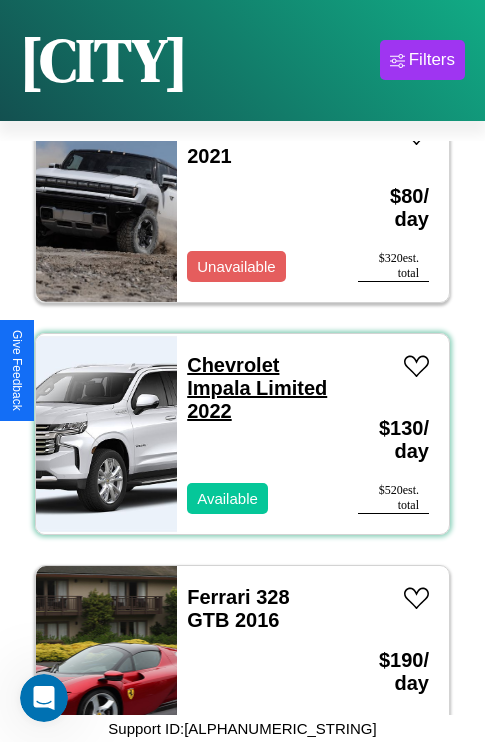 click on "Chevrolet Impala Limited 2022" at bounding box center [257, 388] 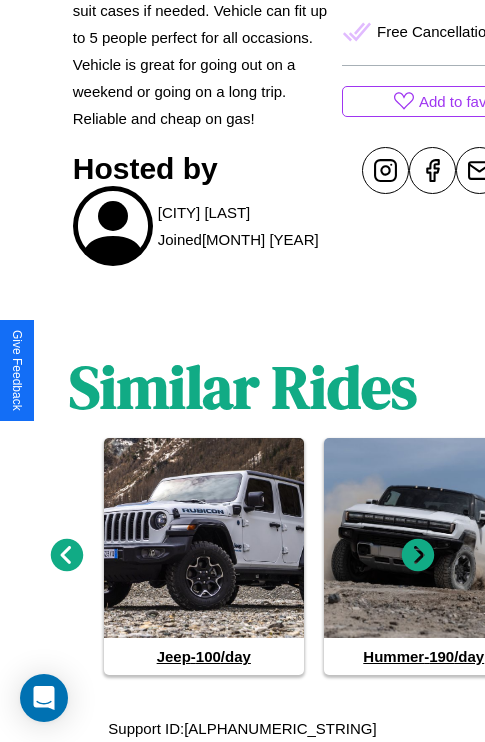 scroll, scrollTop: 846, scrollLeft: 0, axis: vertical 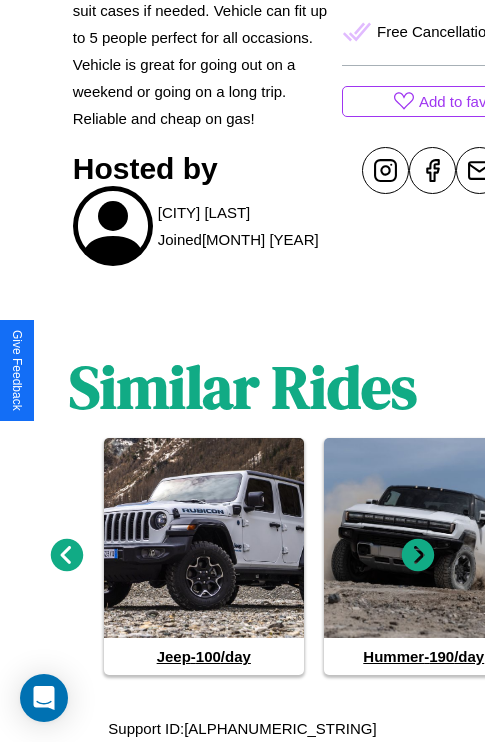 click 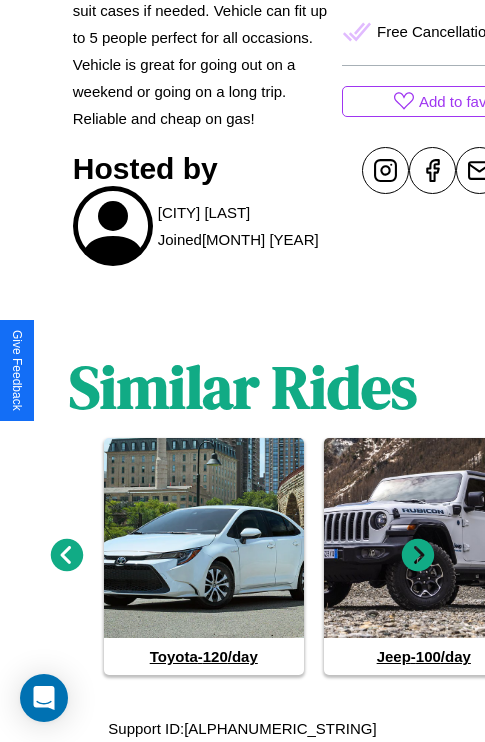 click 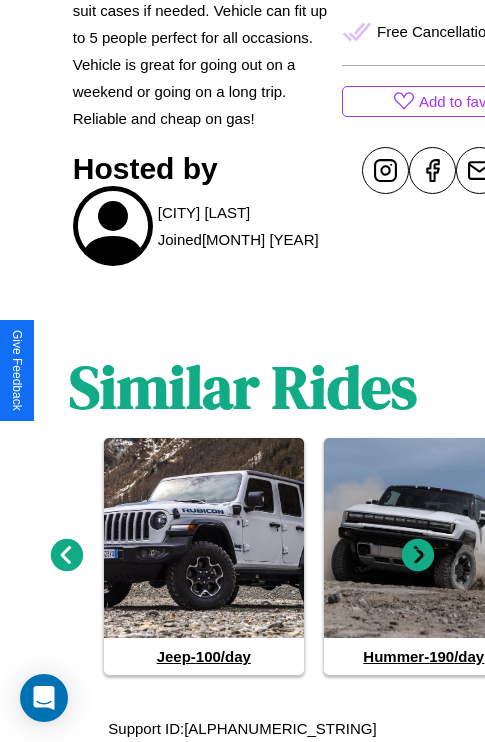 click 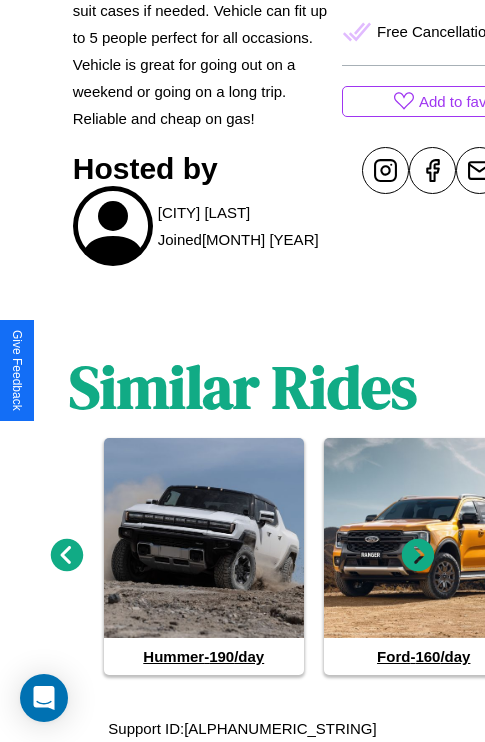click 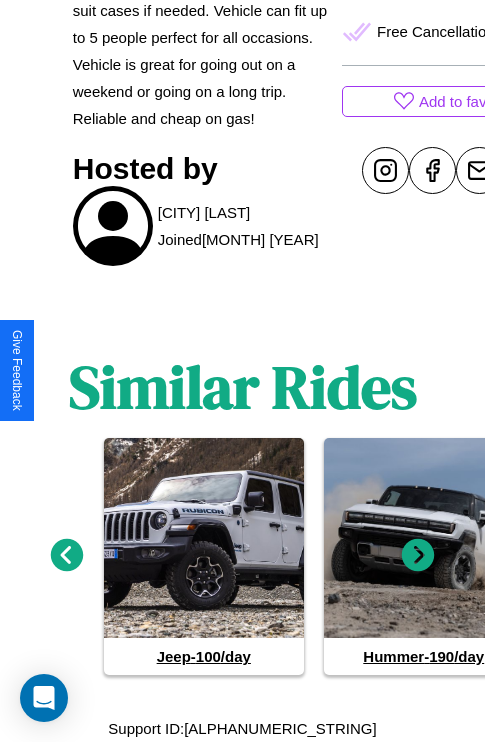 click 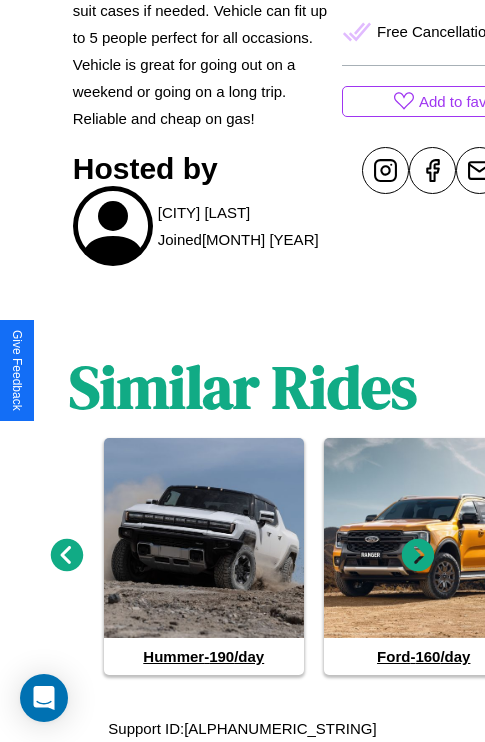 scroll, scrollTop: 618, scrollLeft: 48, axis: both 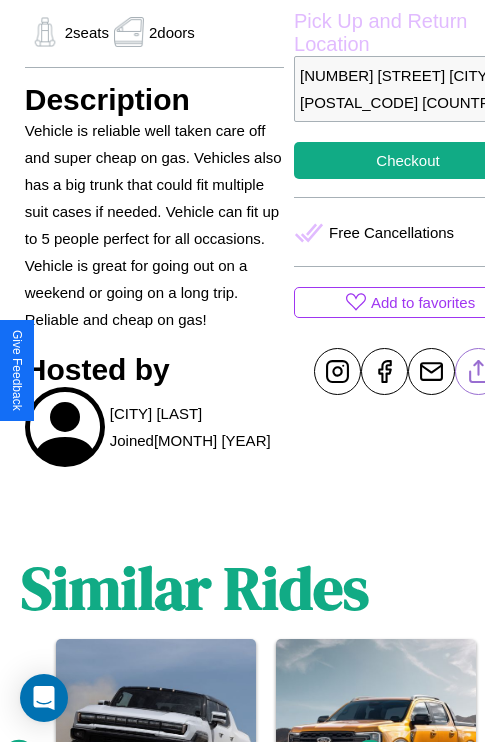 click 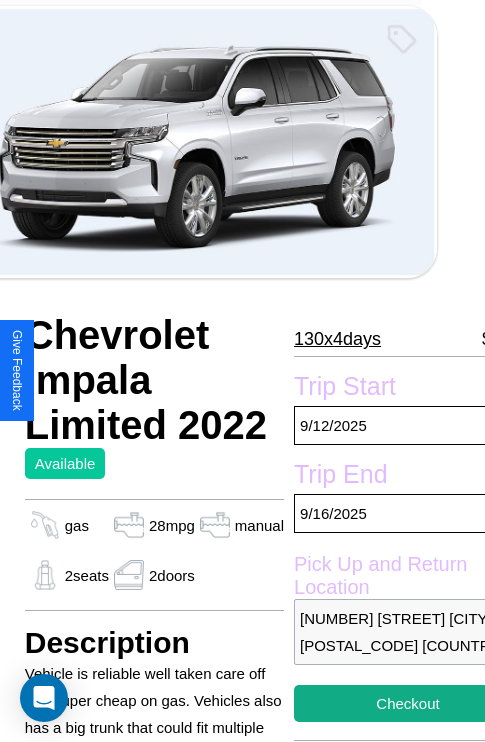 scroll, scrollTop: 44, scrollLeft: 48, axis: both 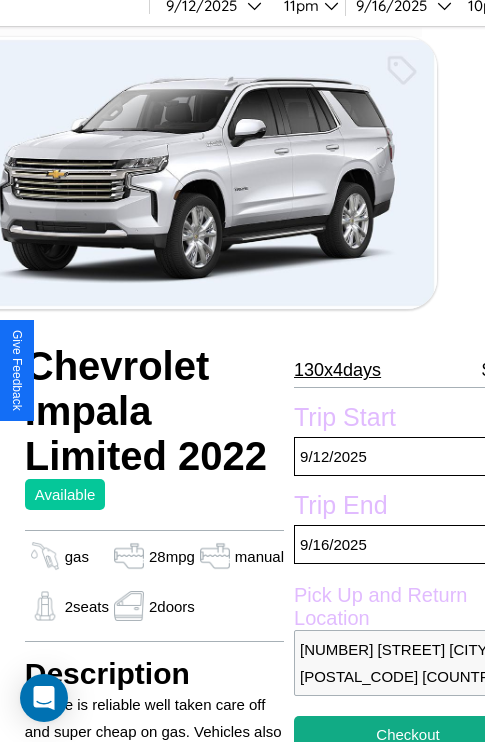 click on "130  x  4  days" at bounding box center (337, 370) 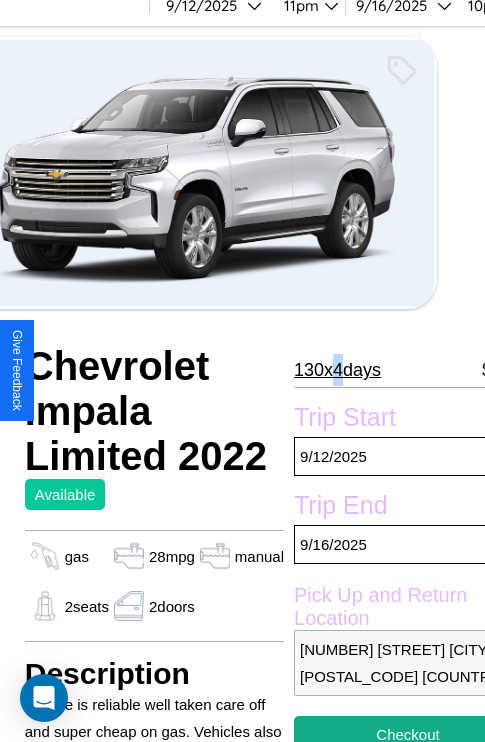 click on "130  x  4  days" at bounding box center (337, 370) 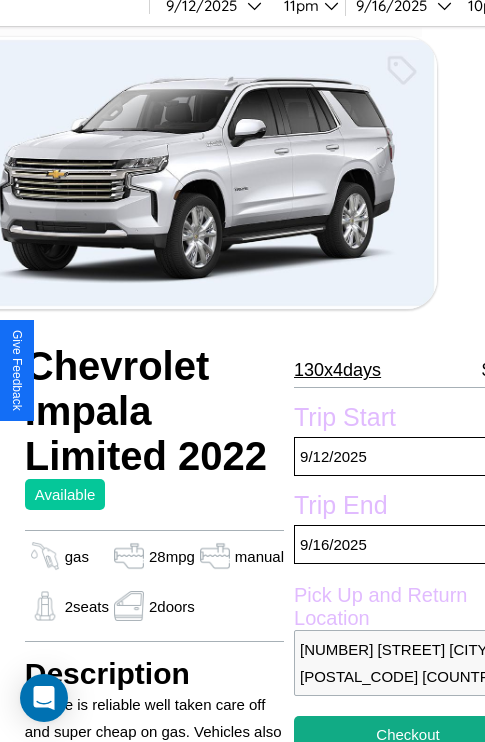 click on "130  x  4  days" at bounding box center [337, 370] 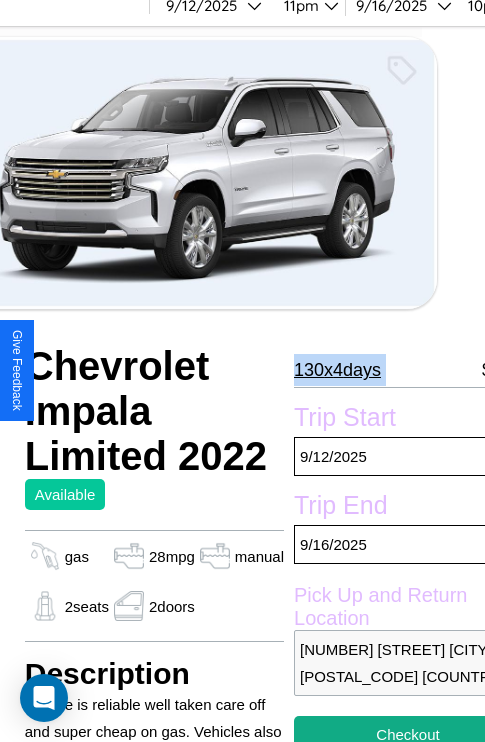 click on "130  x  4  days" at bounding box center [337, 370] 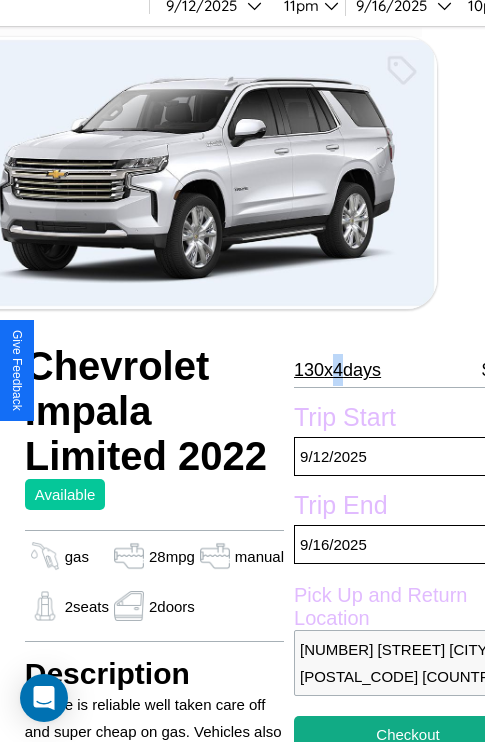 click on "130  x  4  days" at bounding box center [337, 370] 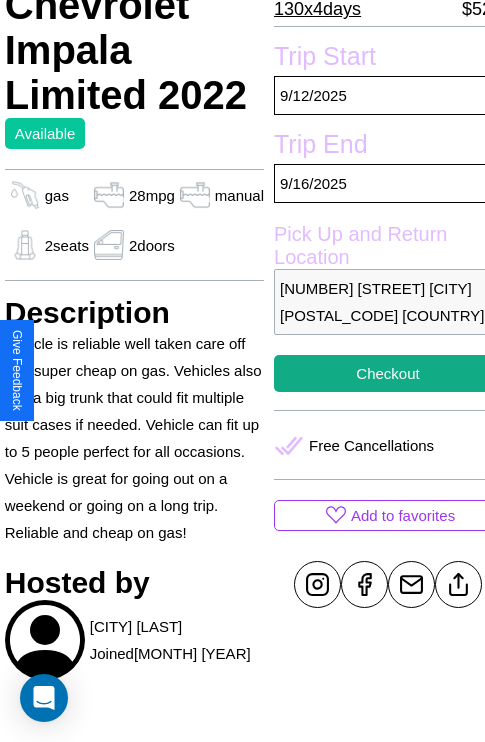 scroll, scrollTop: 407, scrollLeft: 68, axis: both 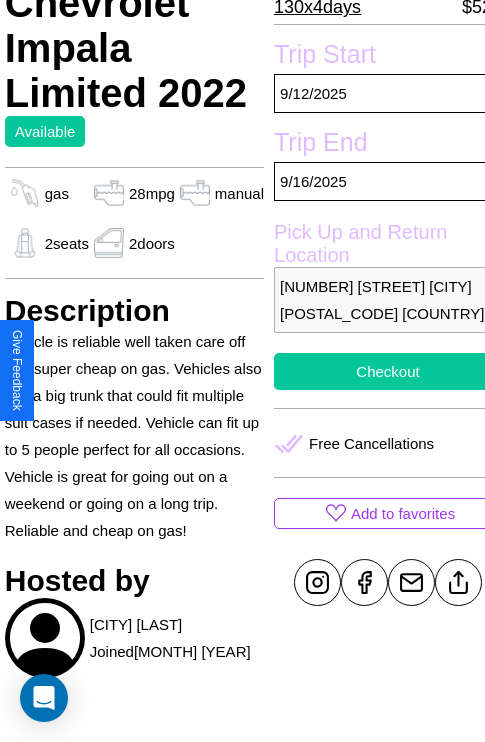 click on "Checkout" at bounding box center (388, 371) 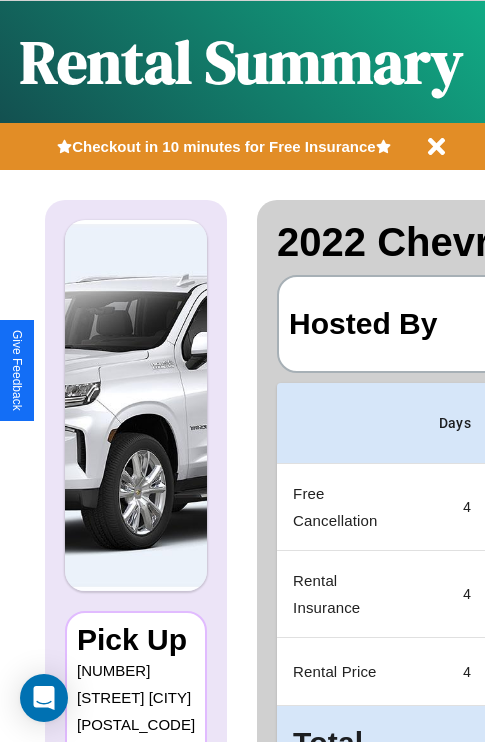 scroll, scrollTop: 0, scrollLeft: 378, axis: horizontal 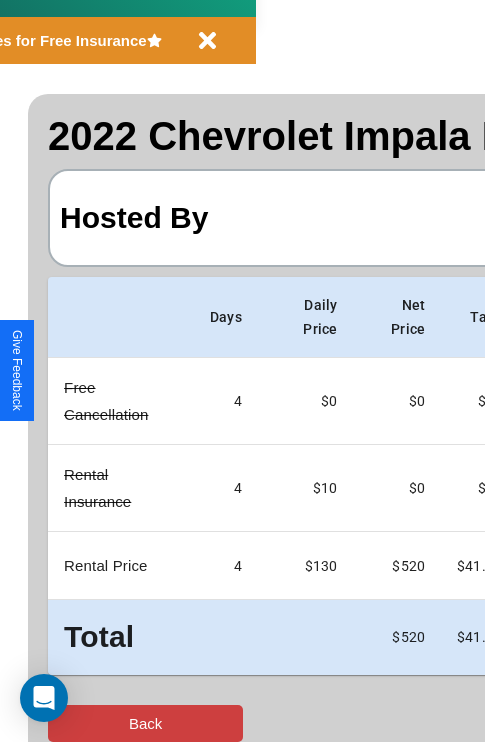 click on "Back" at bounding box center [145, 723] 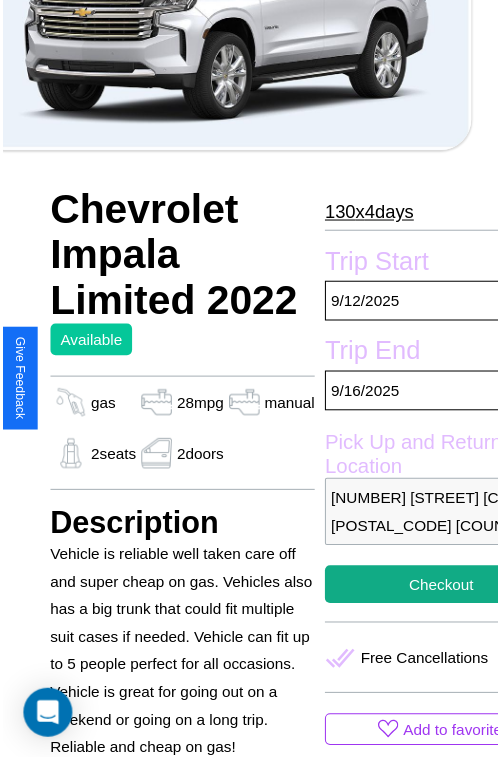 scroll, scrollTop: 549, scrollLeft: 68, axis: both 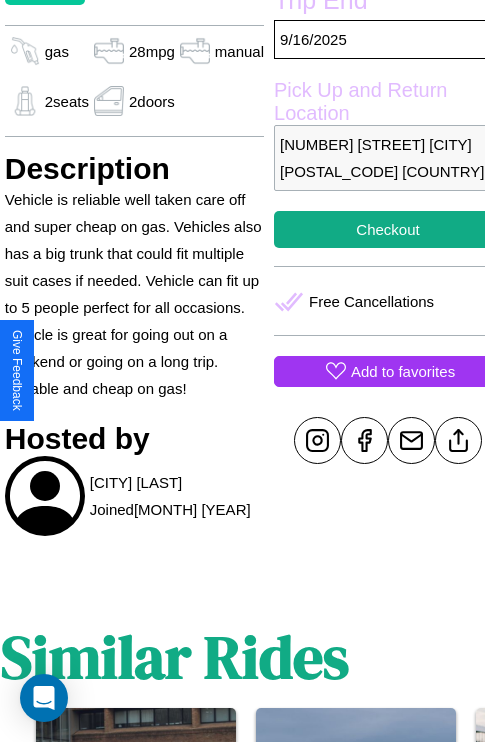 click on "Add to favorites" at bounding box center (403, 371) 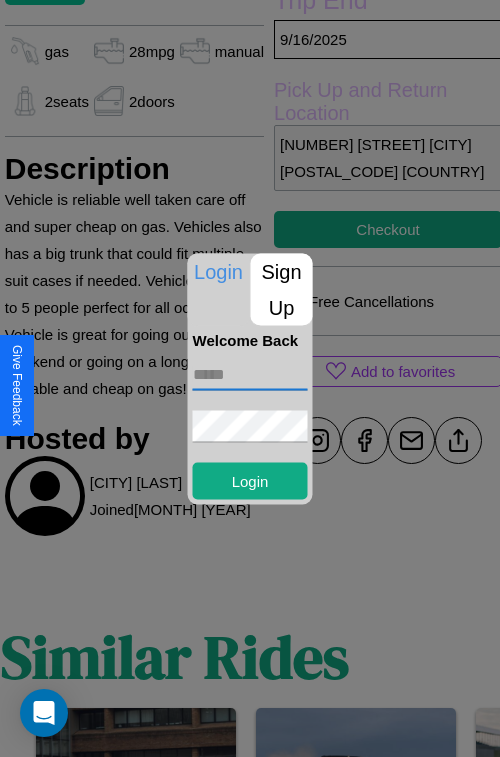 click at bounding box center [250, 374] 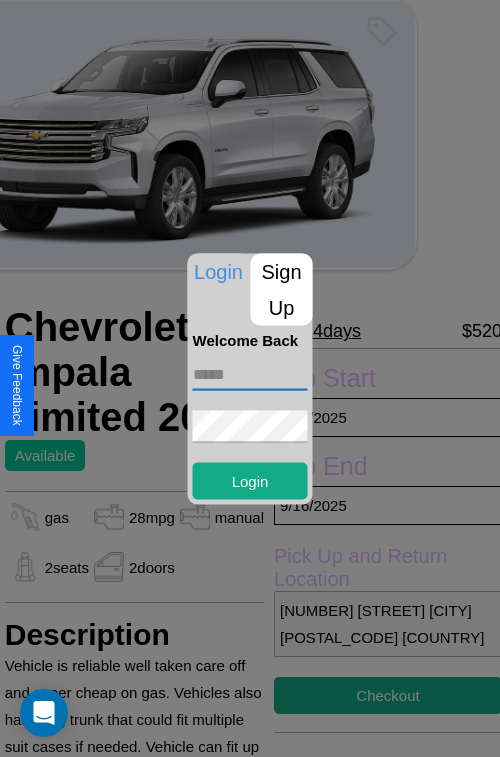 scroll, scrollTop: 77, scrollLeft: 68, axis: both 